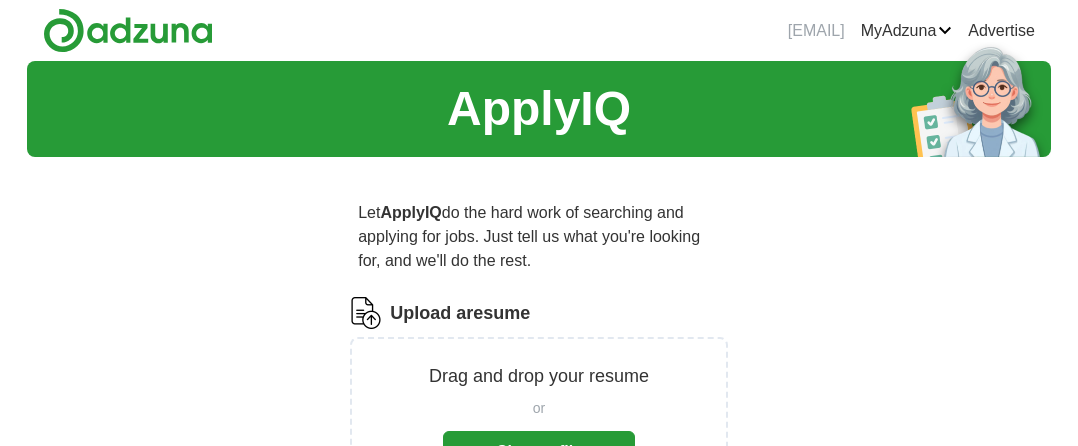 scroll, scrollTop: 0, scrollLeft: 0, axis: both 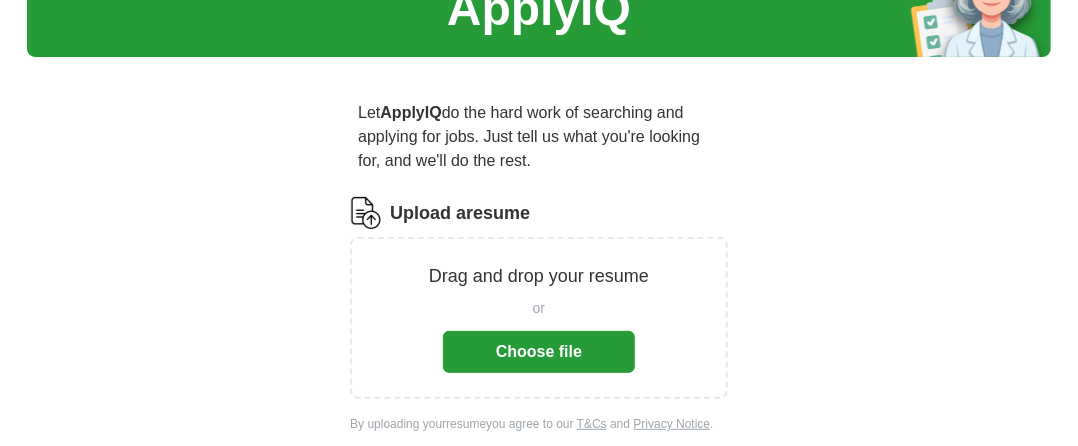 click on "Choose file" at bounding box center (539, 352) 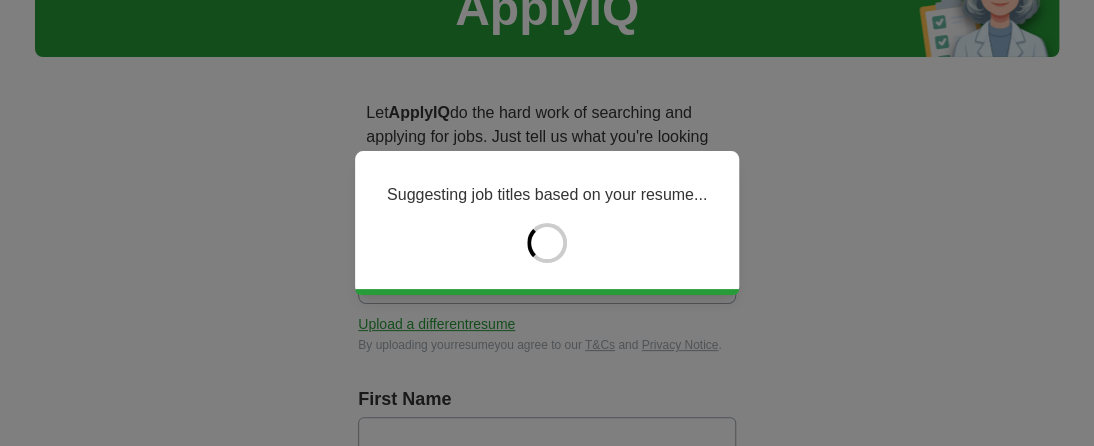 type on "******" 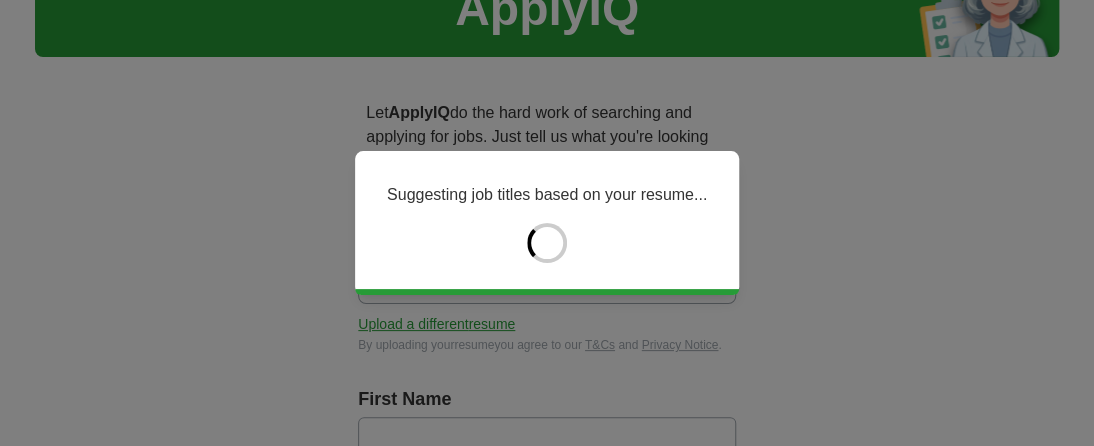 type on "******" 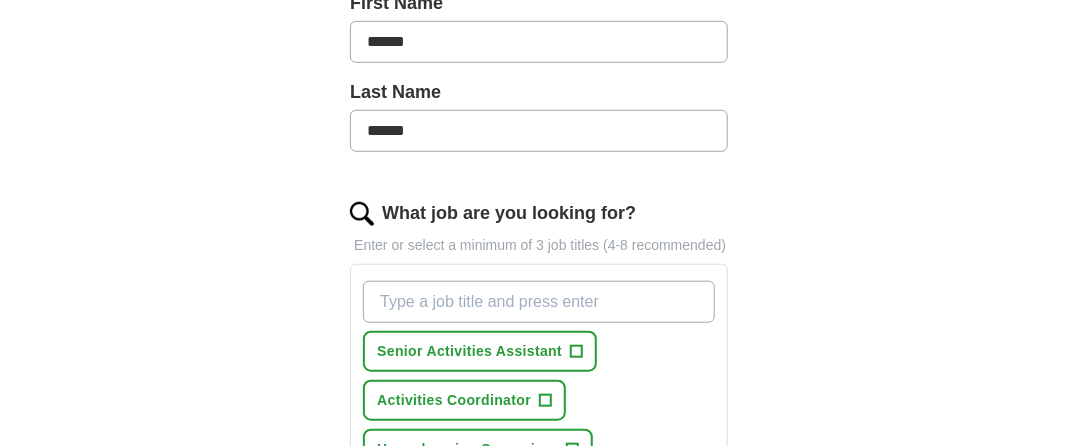 scroll, scrollTop: 700, scrollLeft: 0, axis: vertical 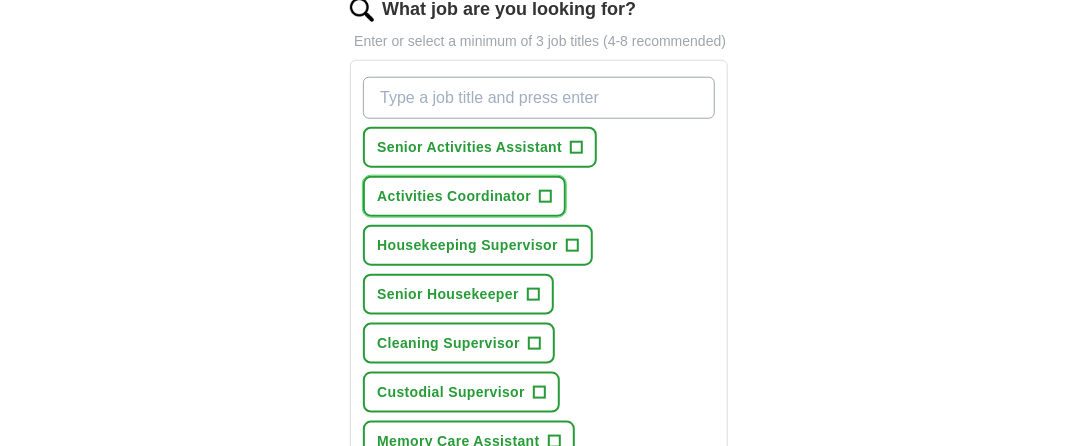 click on "+" at bounding box center [546, 197] 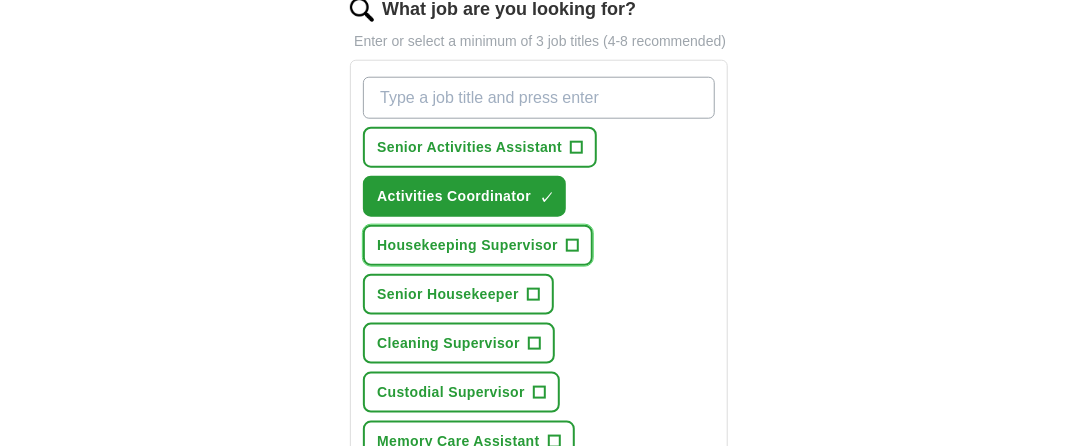 click on "Housekeeping Supervisor" at bounding box center (467, 245) 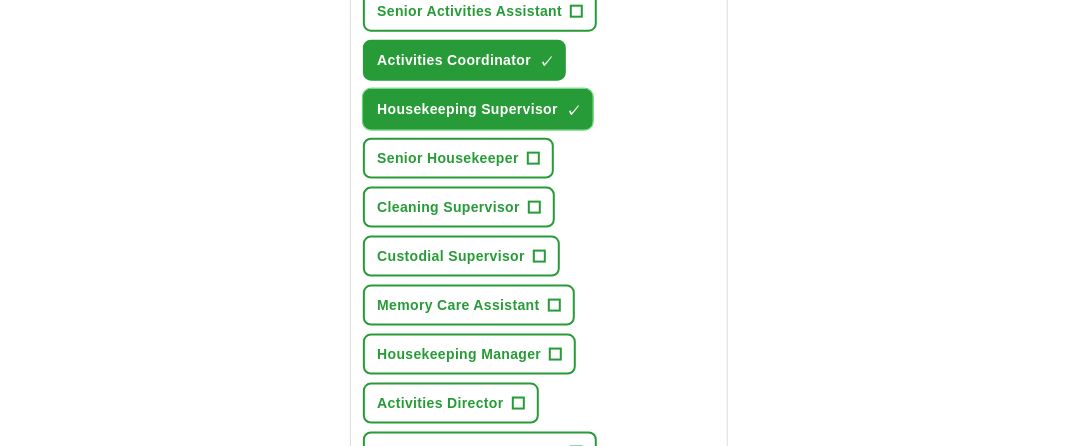 scroll, scrollTop: 900, scrollLeft: 0, axis: vertical 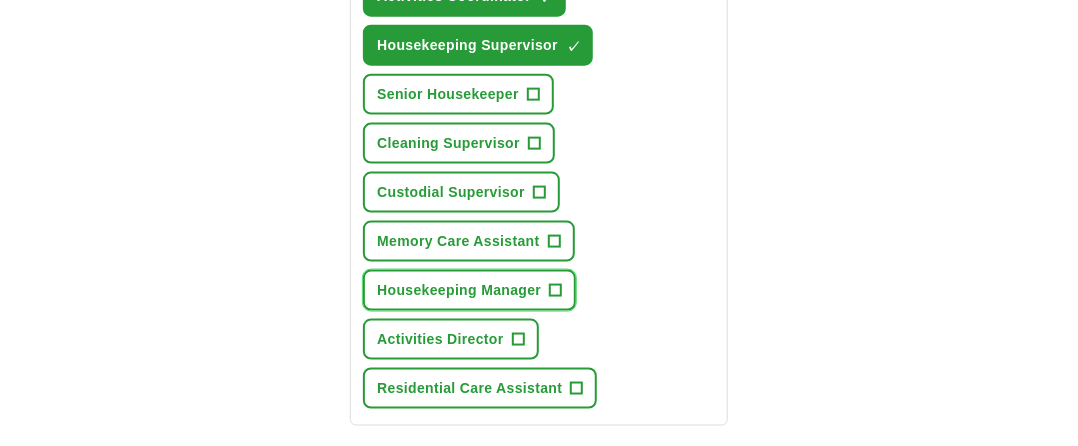 click on "Housekeeping Manager" at bounding box center (459, 290) 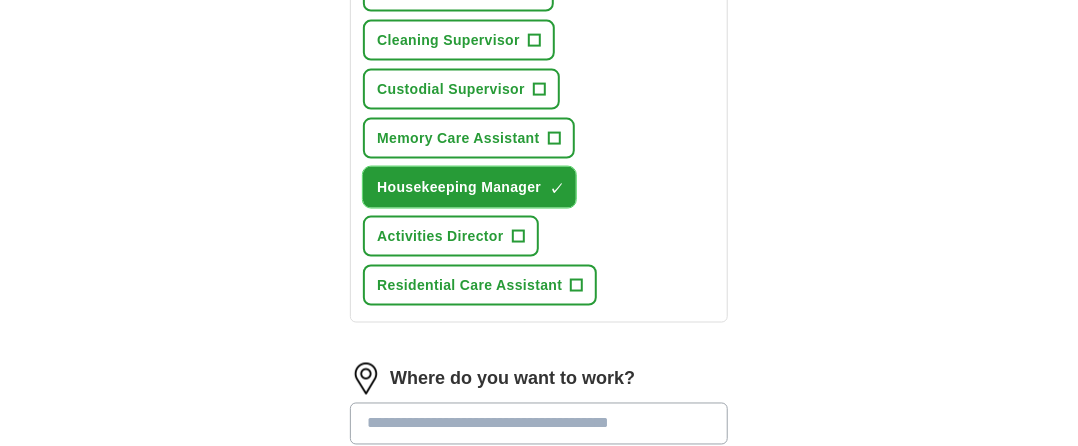 scroll, scrollTop: 1100, scrollLeft: 0, axis: vertical 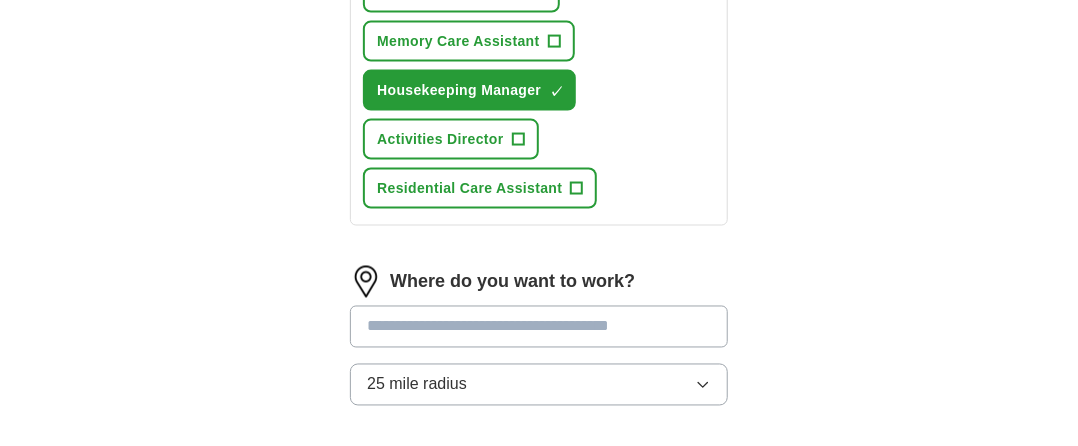 click at bounding box center (539, 327) 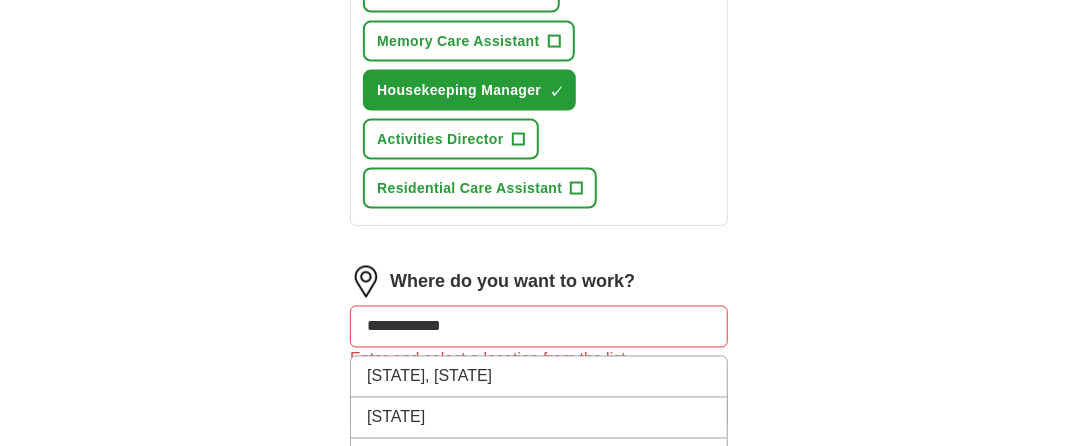 scroll, scrollTop: 1200, scrollLeft: 0, axis: vertical 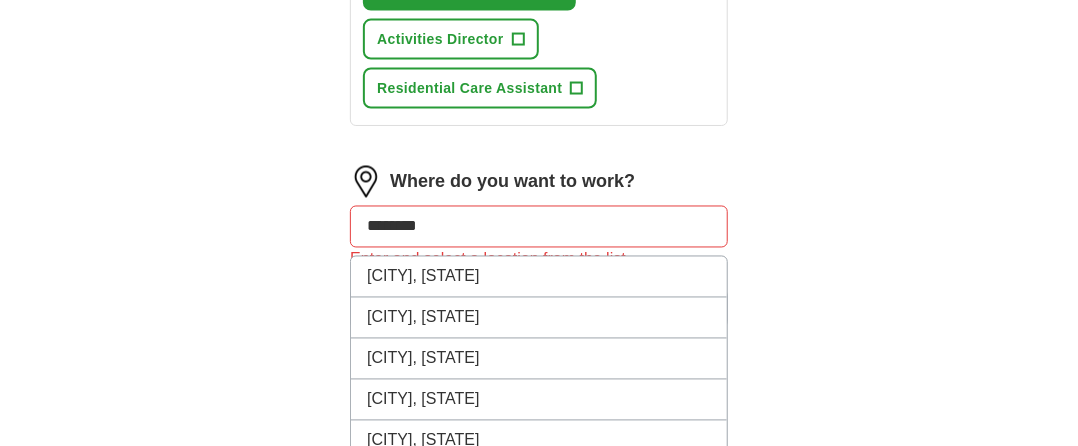 type on "******" 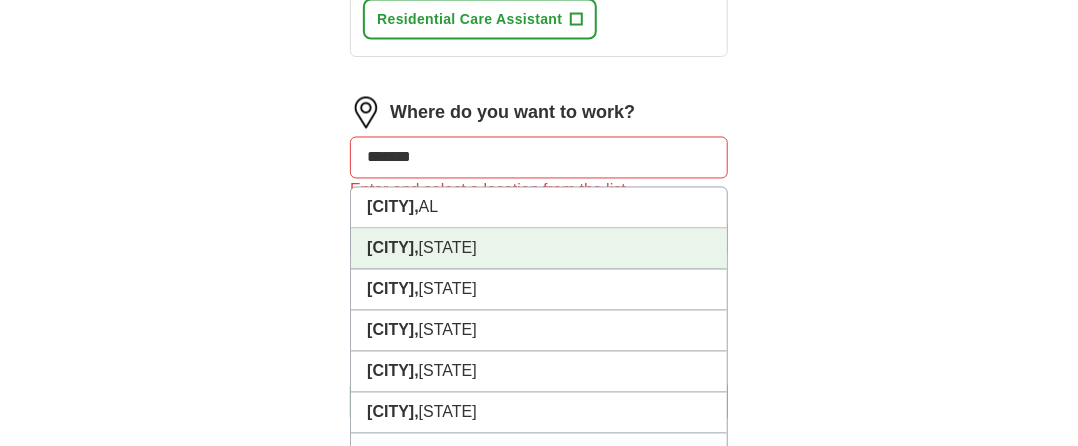 scroll, scrollTop: 1400, scrollLeft: 0, axis: vertical 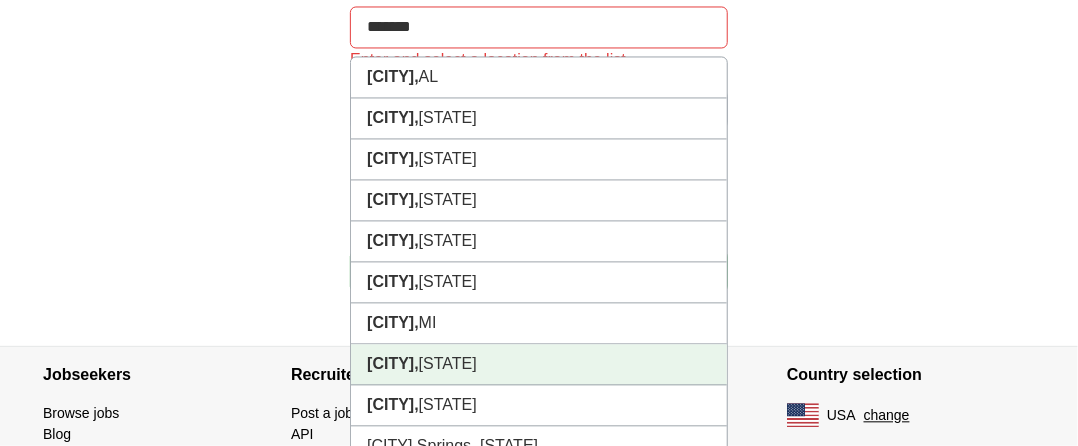 click on "[CITY], [STATE]" at bounding box center (539, 364) 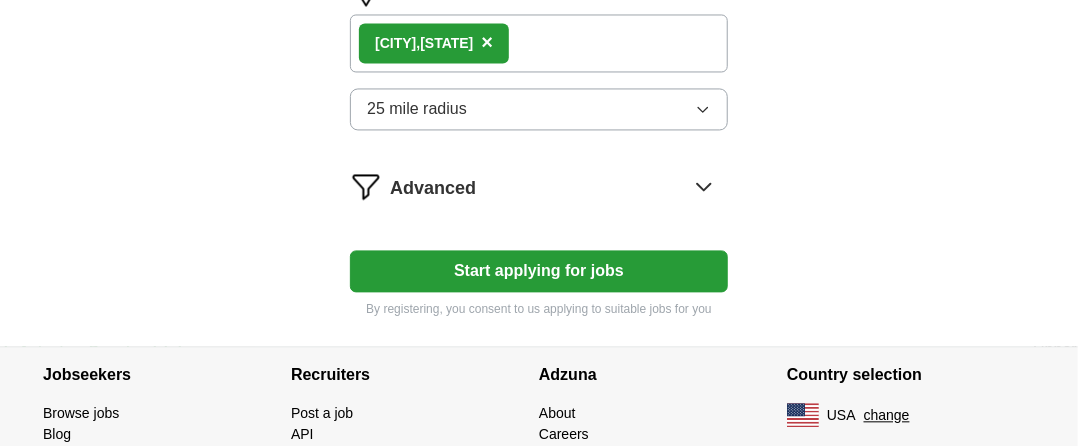 click on "Start applying for jobs" at bounding box center (539, 271) 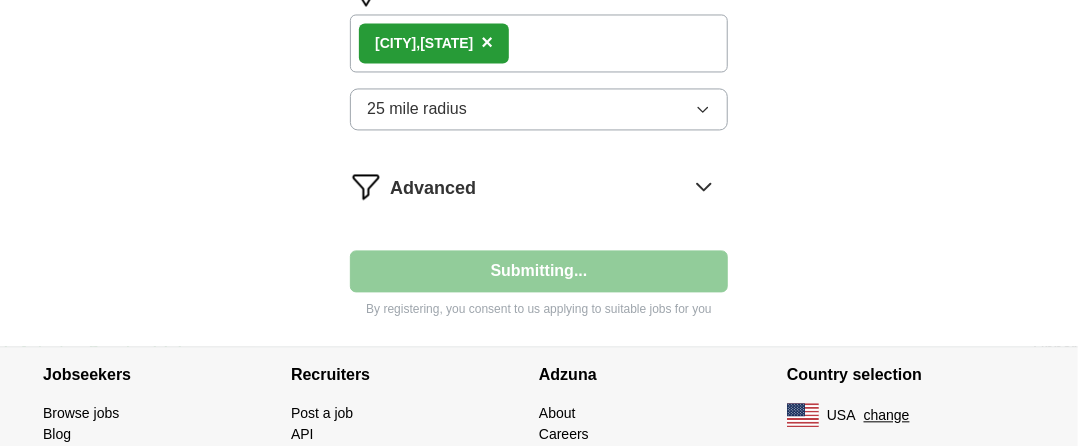 select on "**" 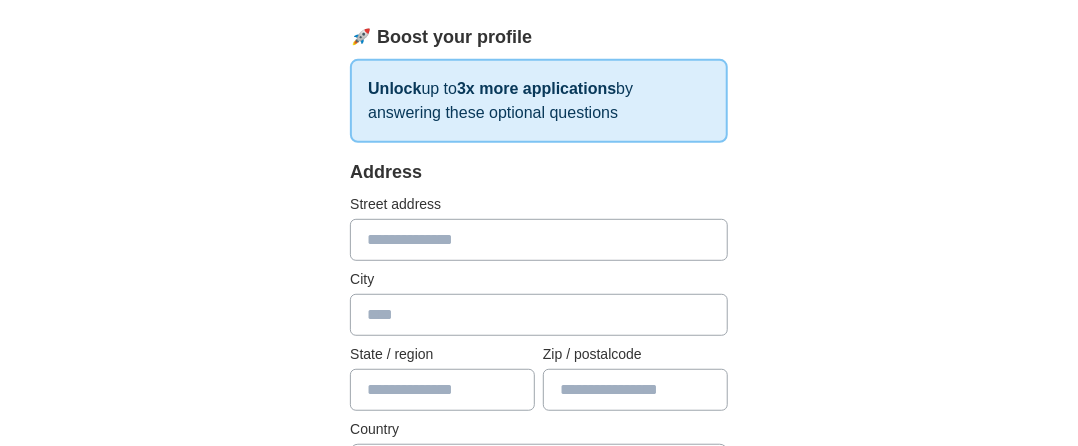 scroll, scrollTop: 400, scrollLeft: 0, axis: vertical 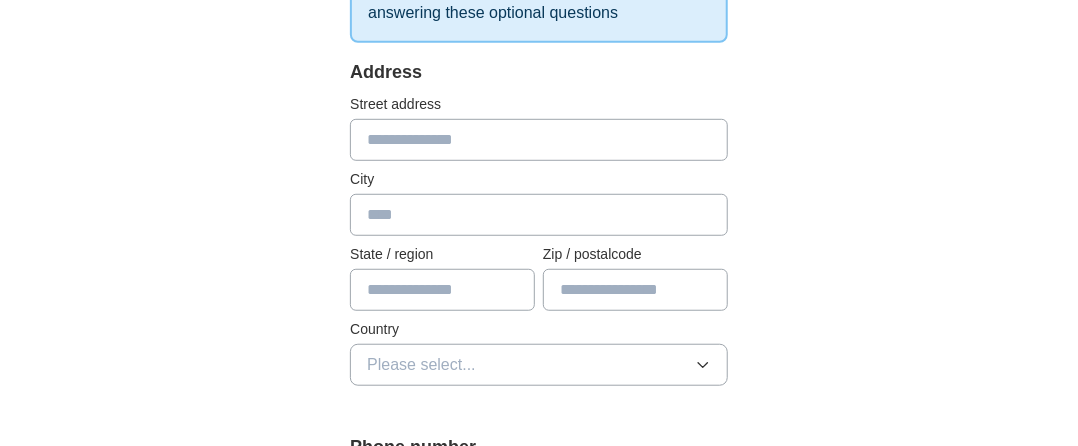 click at bounding box center [539, 140] 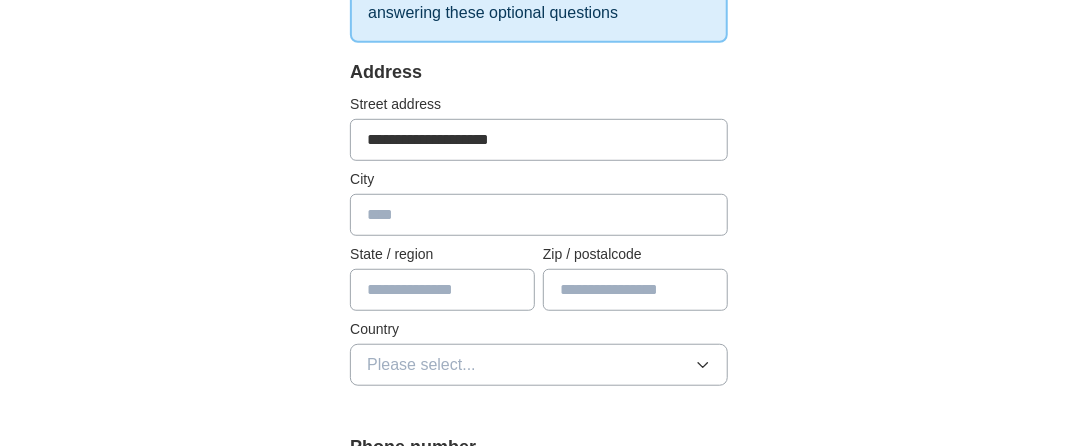 type on "*********" 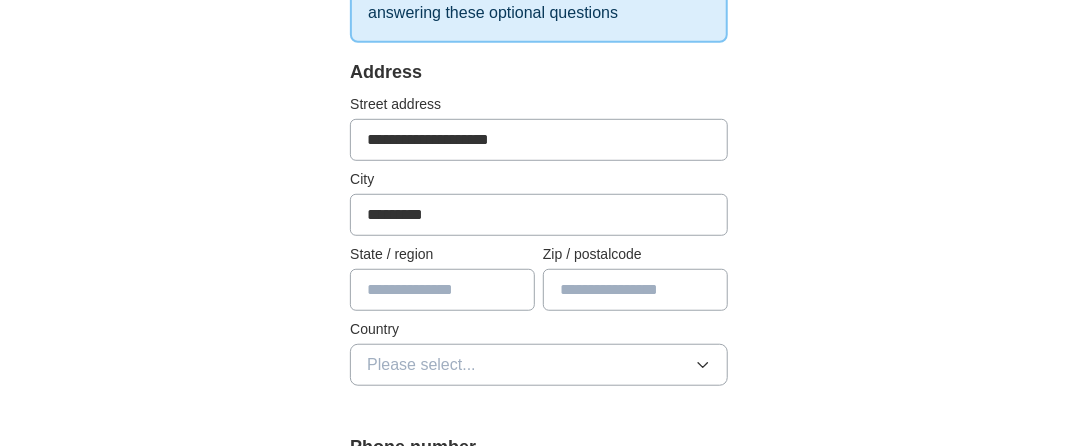 type on "**" 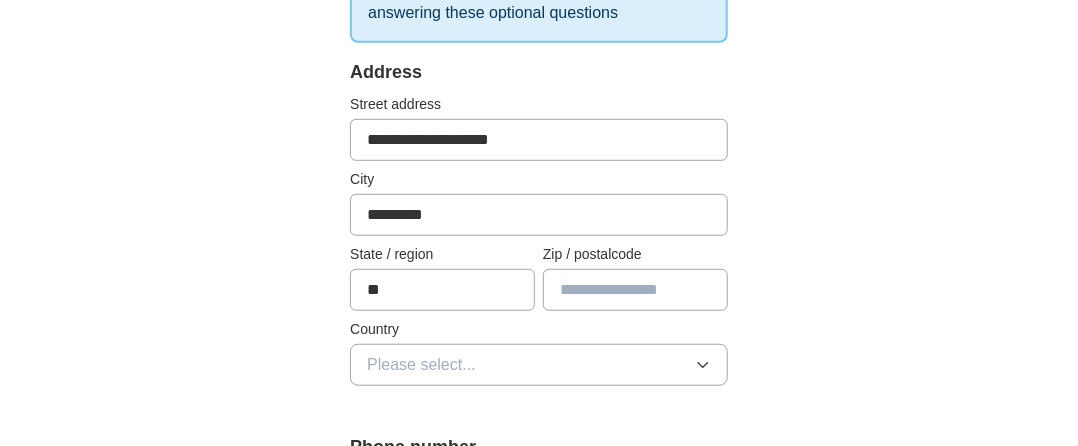 type on "*****" 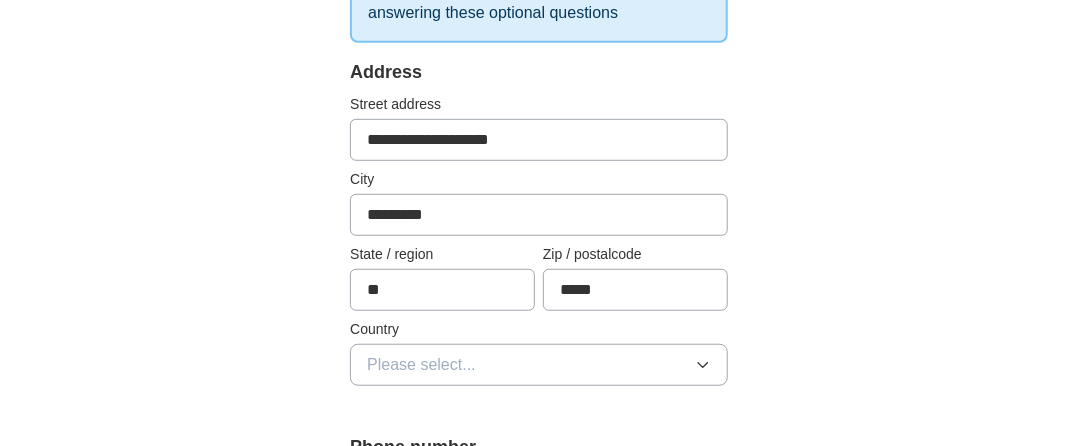 click 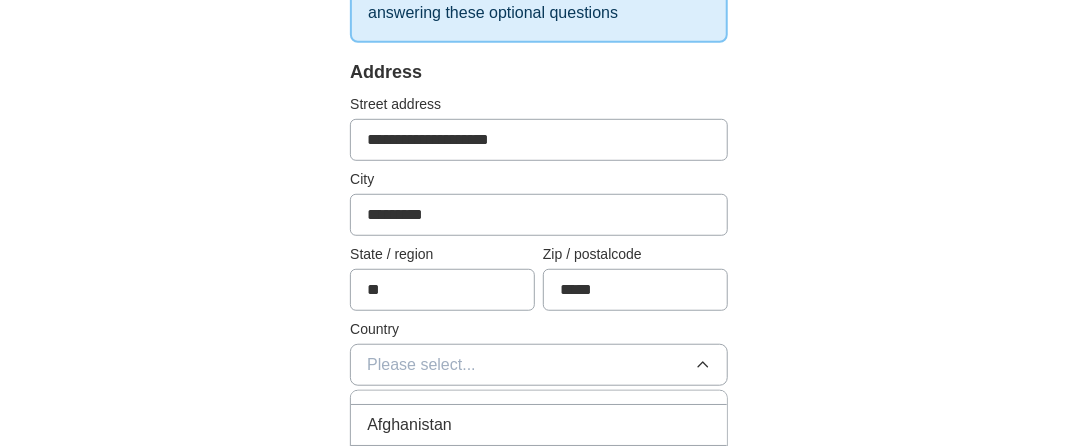 scroll, scrollTop: 200, scrollLeft: 0, axis: vertical 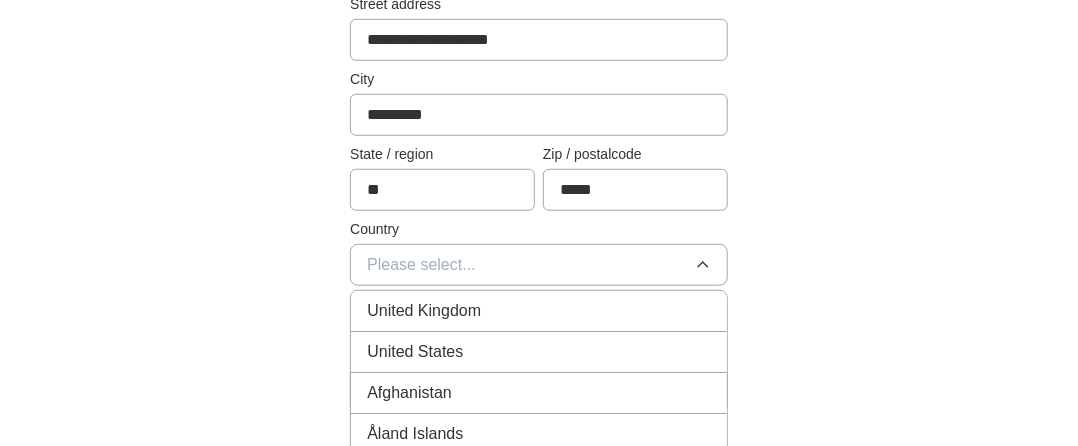 click on "United States" at bounding box center (415, 352) 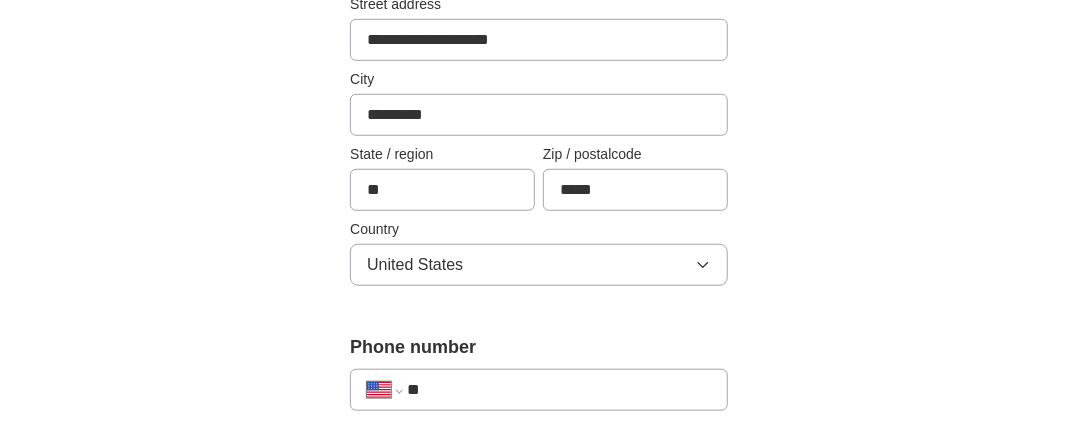 click on "**********" at bounding box center (539, 390) 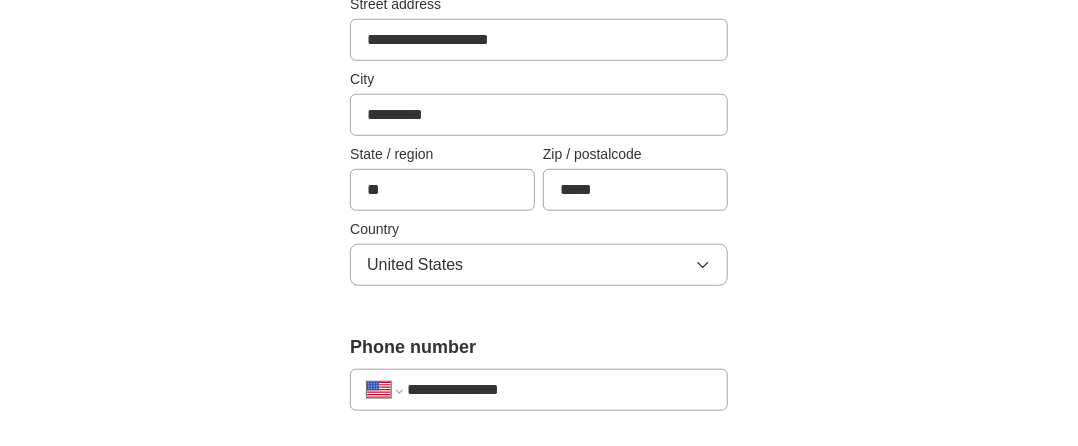 scroll, scrollTop: 700, scrollLeft: 0, axis: vertical 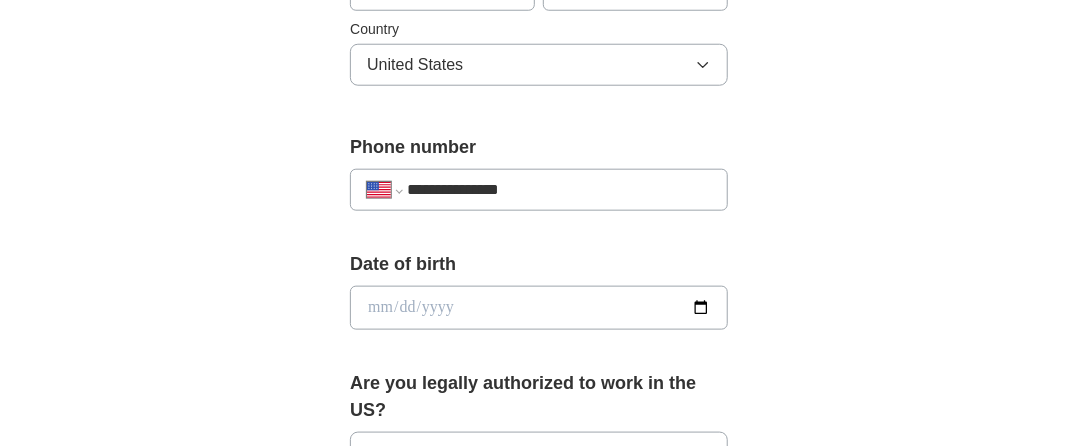 type on "**********" 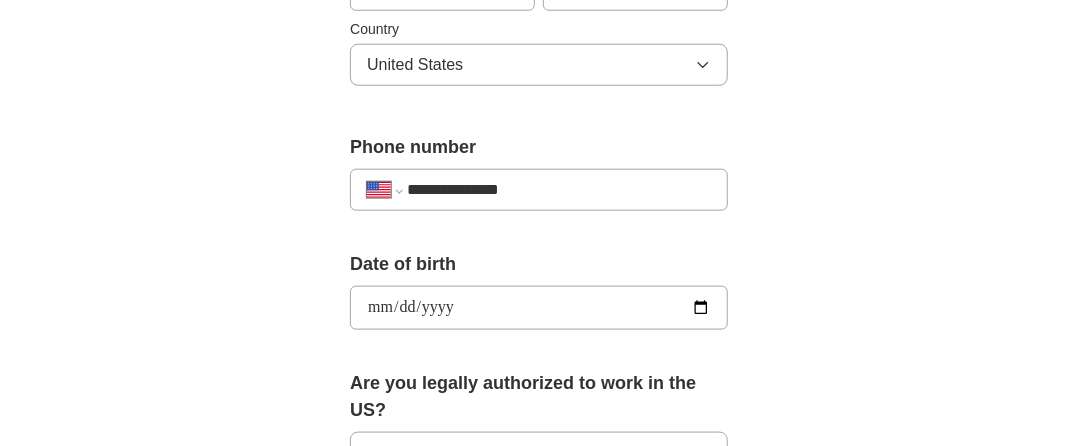 scroll, scrollTop: 600, scrollLeft: 0, axis: vertical 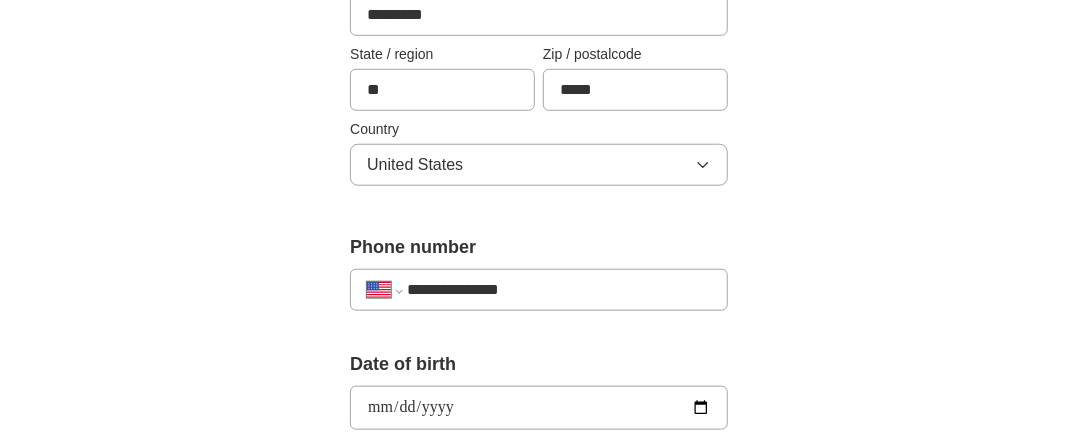 click on "**********" at bounding box center (539, 408) 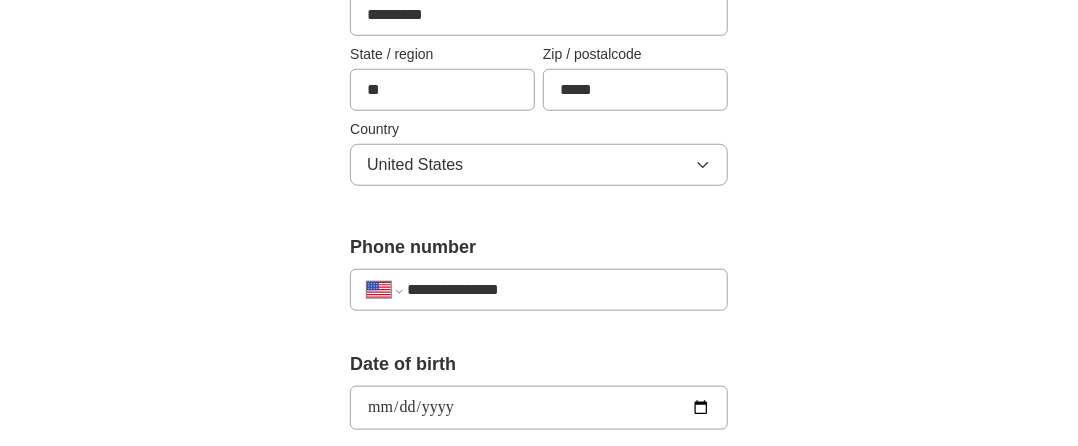 type on "**********" 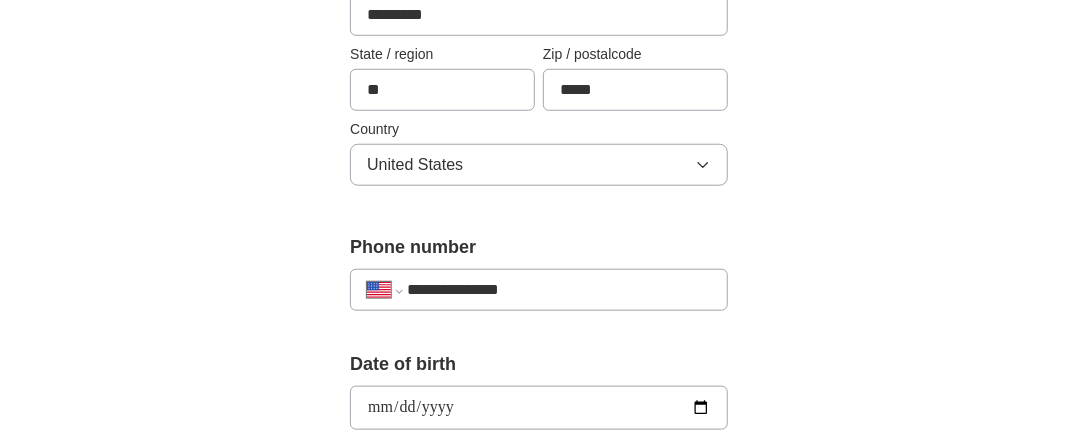 click on "**********" at bounding box center (539, 408) 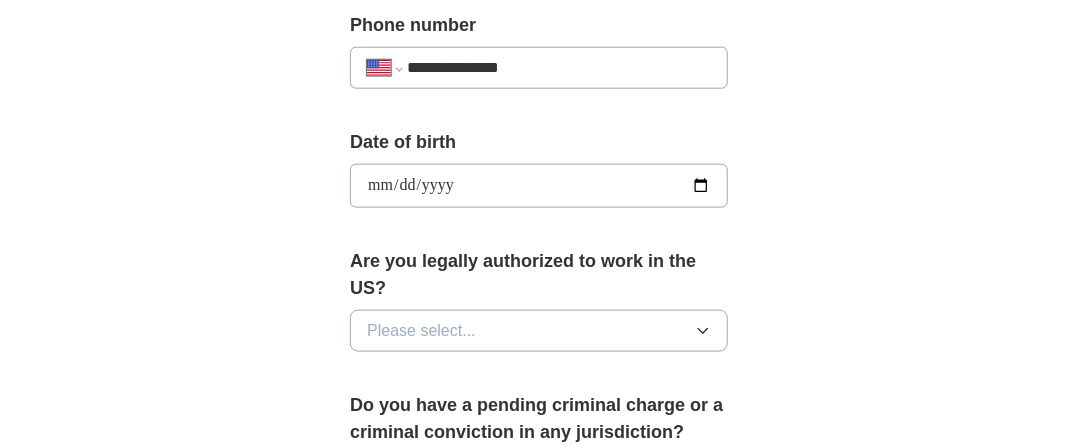 scroll, scrollTop: 900, scrollLeft: 0, axis: vertical 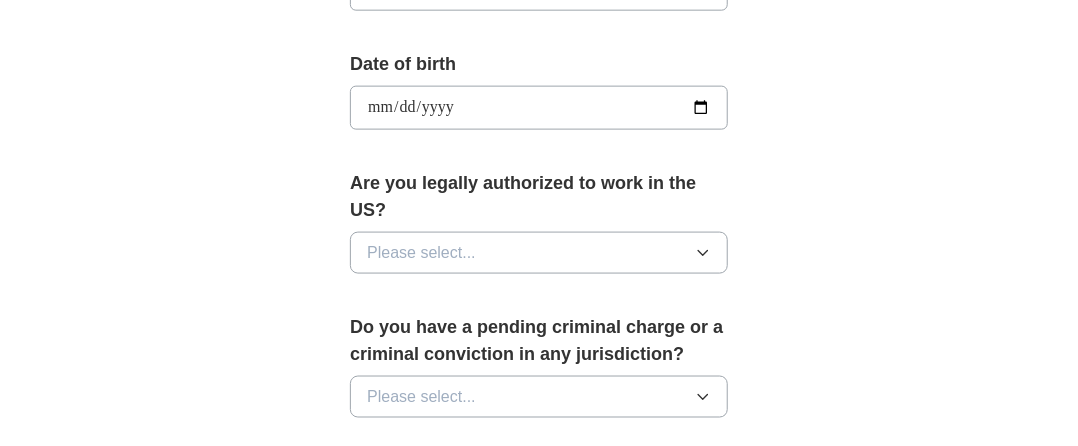click on "Please select..." at bounding box center [421, 253] 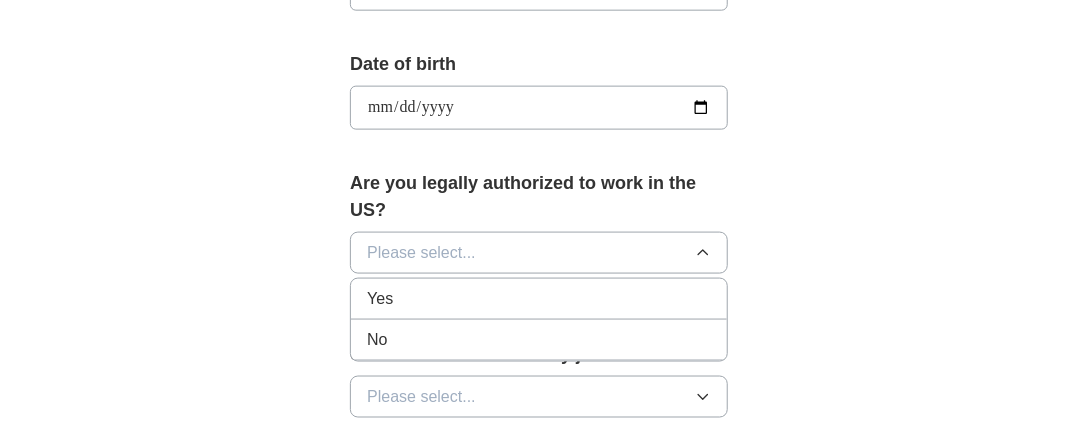 click on "Yes" at bounding box center [539, 299] 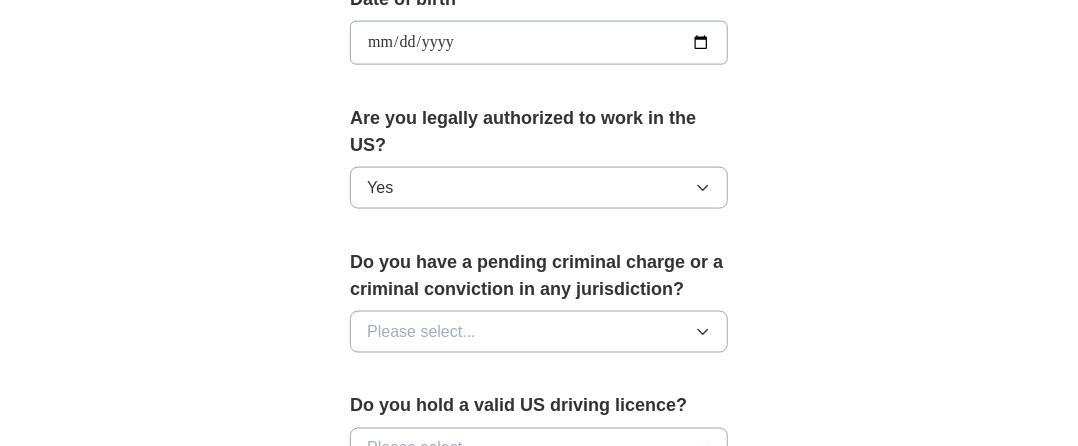 scroll, scrollTop: 1000, scrollLeft: 0, axis: vertical 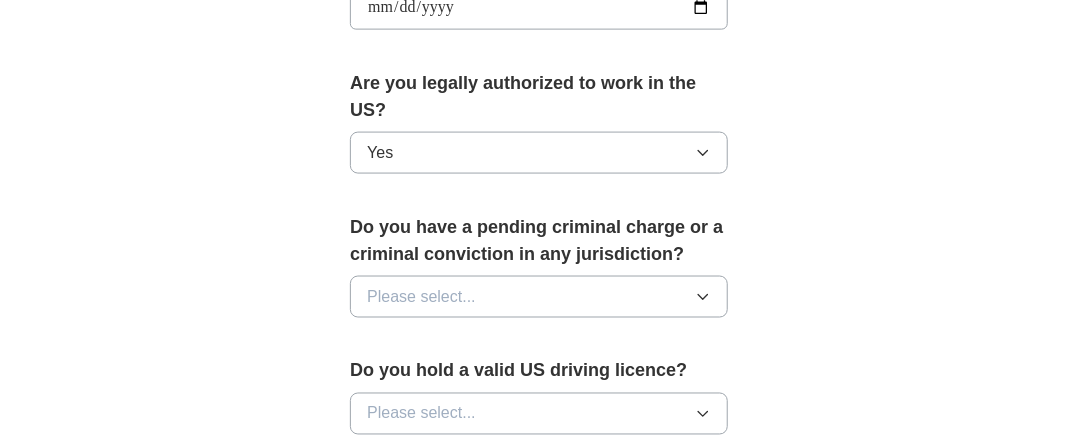 click 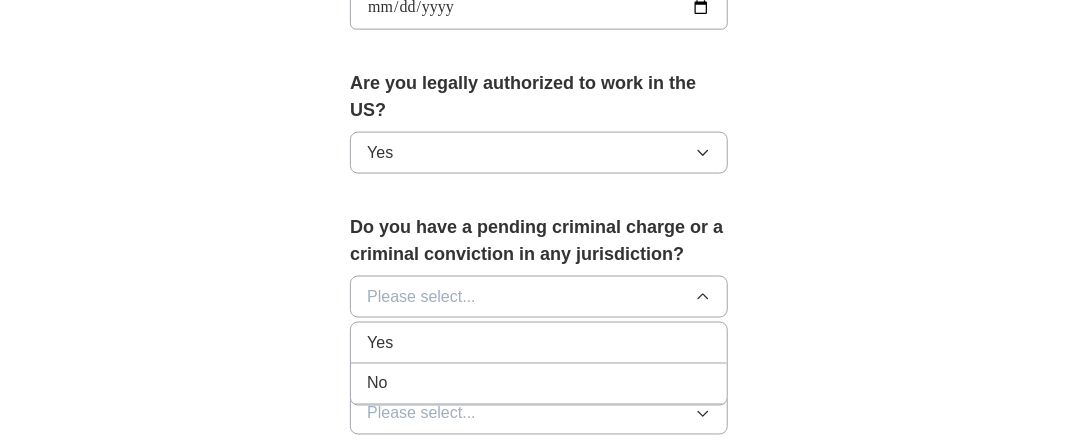 click on "Yes" at bounding box center [539, 343] 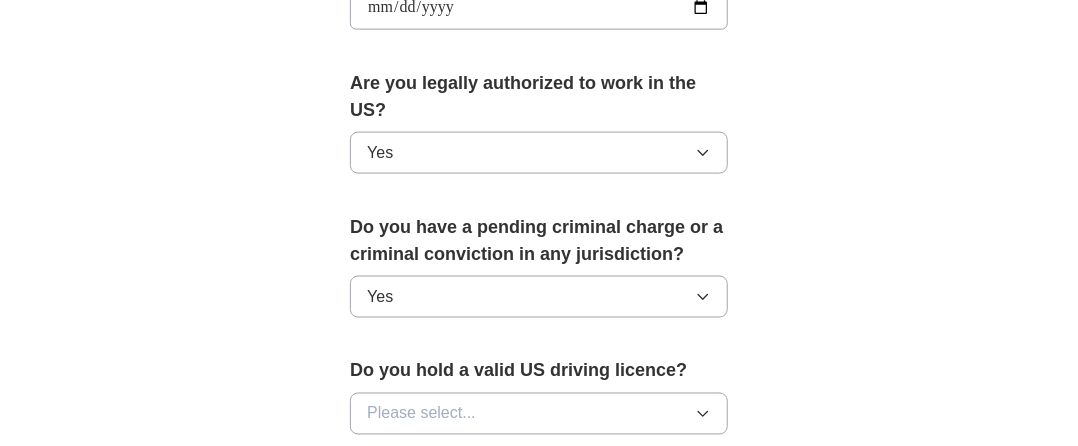 click 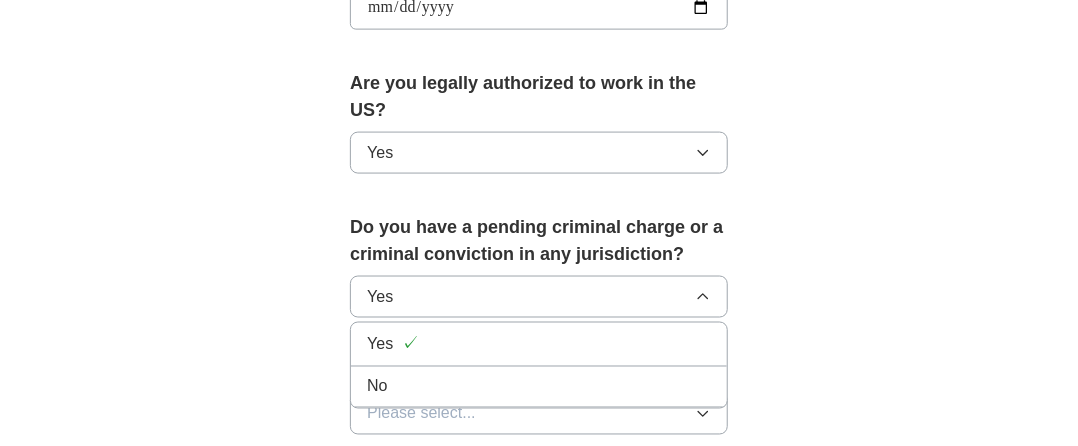click on "Yes ✓" at bounding box center (539, 344) 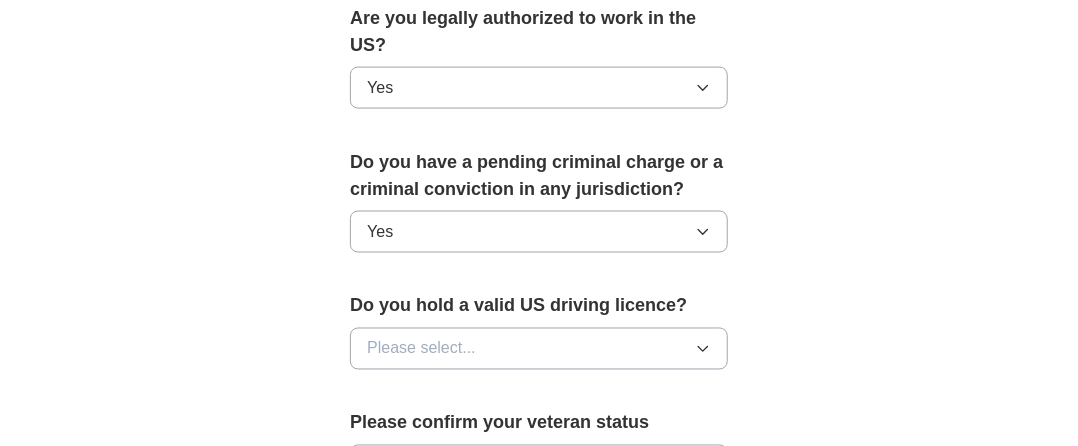 scroll, scrollTop: 1100, scrollLeft: 0, axis: vertical 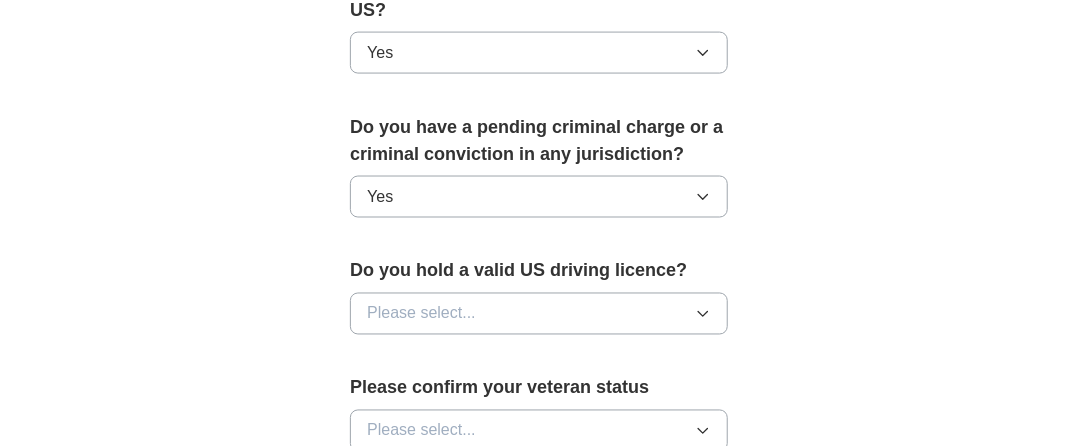 click on "Please select..." at bounding box center [539, 314] 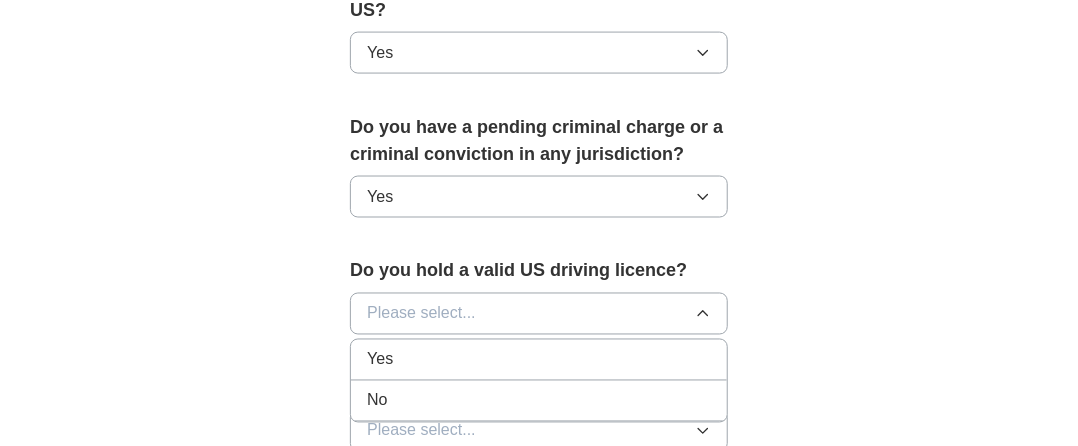 click on "Yes" at bounding box center (539, 360) 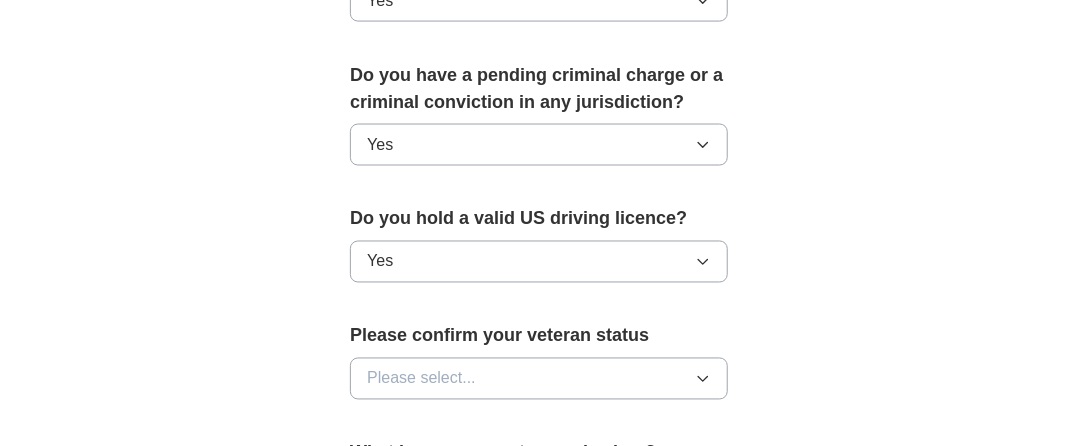 scroll, scrollTop: 1200, scrollLeft: 0, axis: vertical 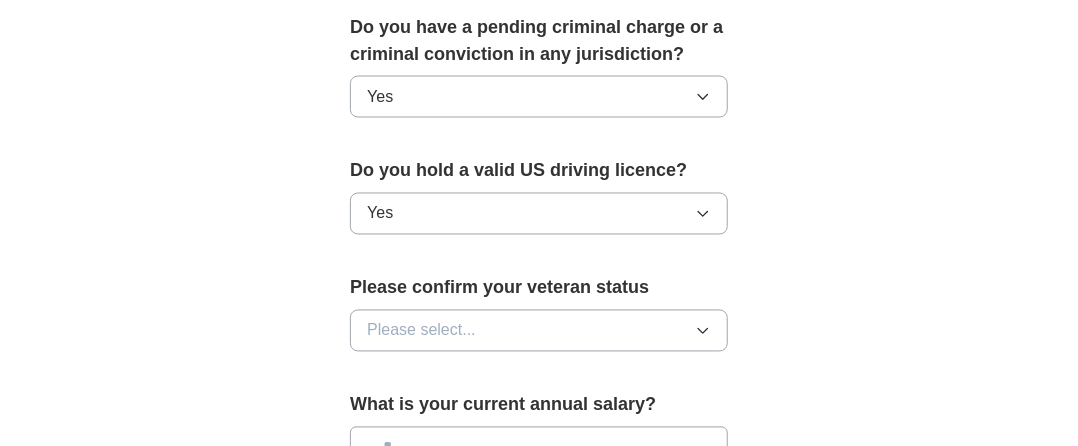click on "Please select..." at bounding box center [539, 331] 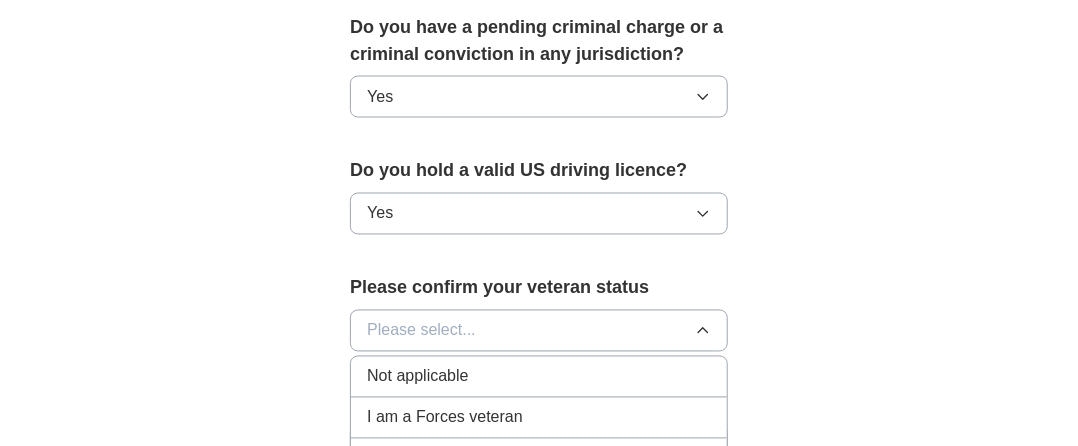 click 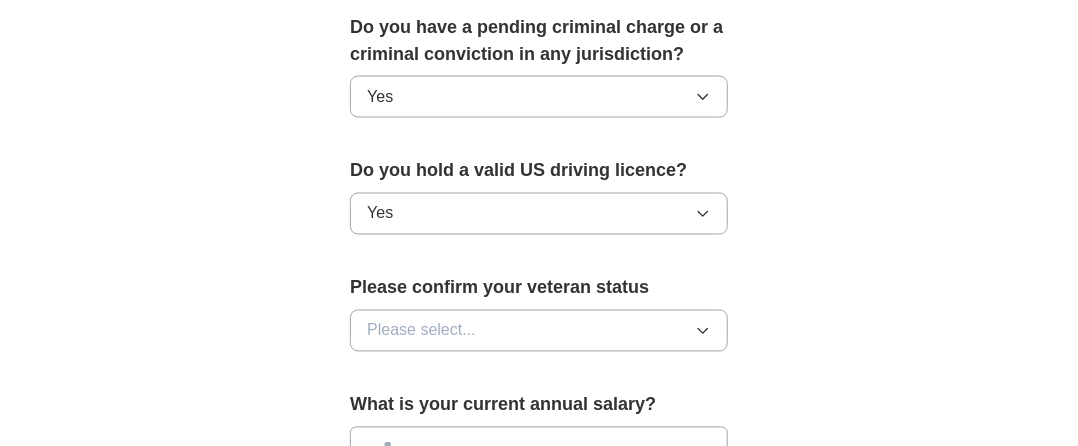 click 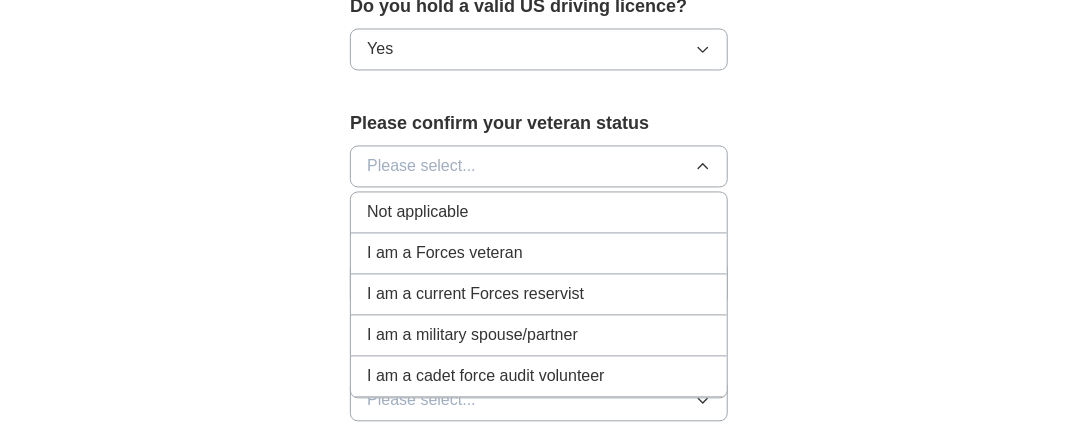 scroll, scrollTop: 1400, scrollLeft: 0, axis: vertical 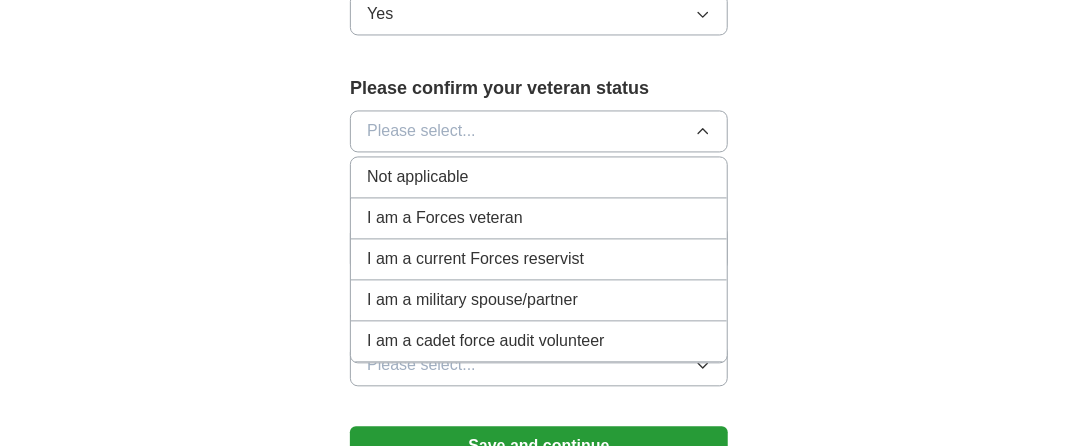 click on "Not applicable" at bounding box center [417, 177] 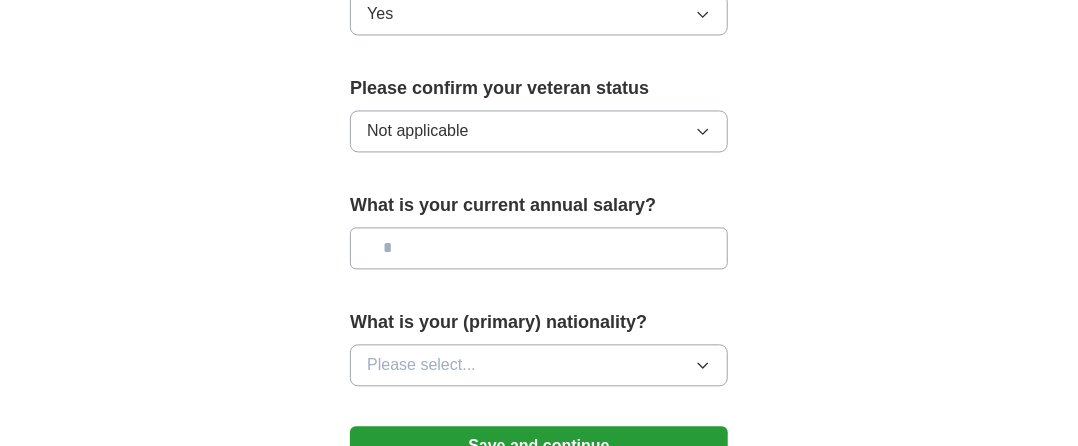 click at bounding box center [539, 248] 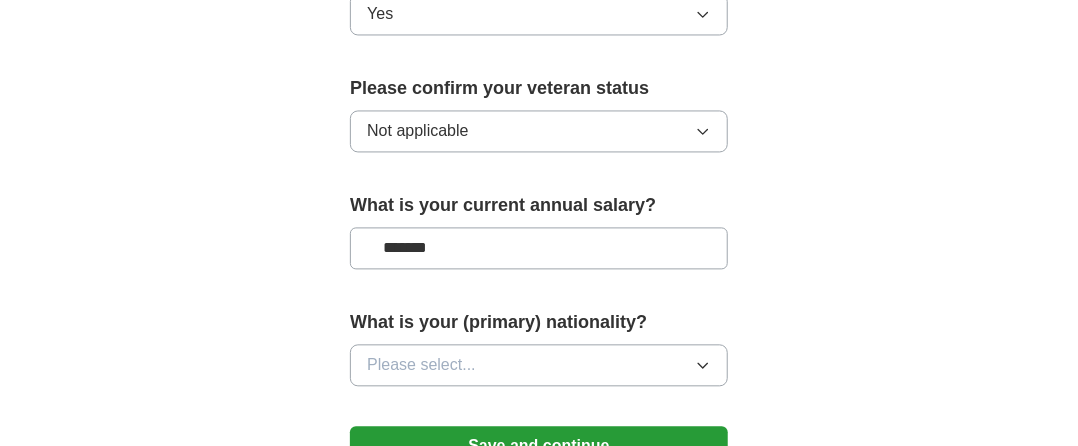 type on "*******" 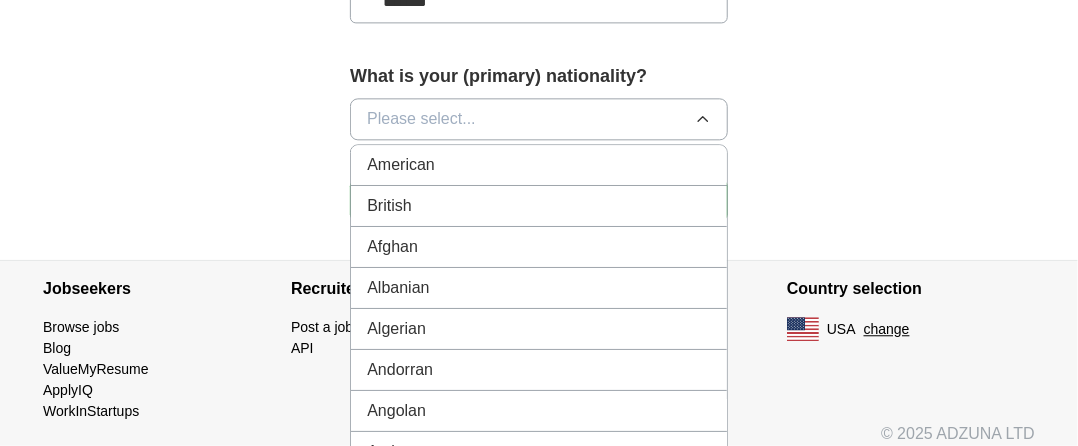 scroll, scrollTop: 1700, scrollLeft: 0, axis: vertical 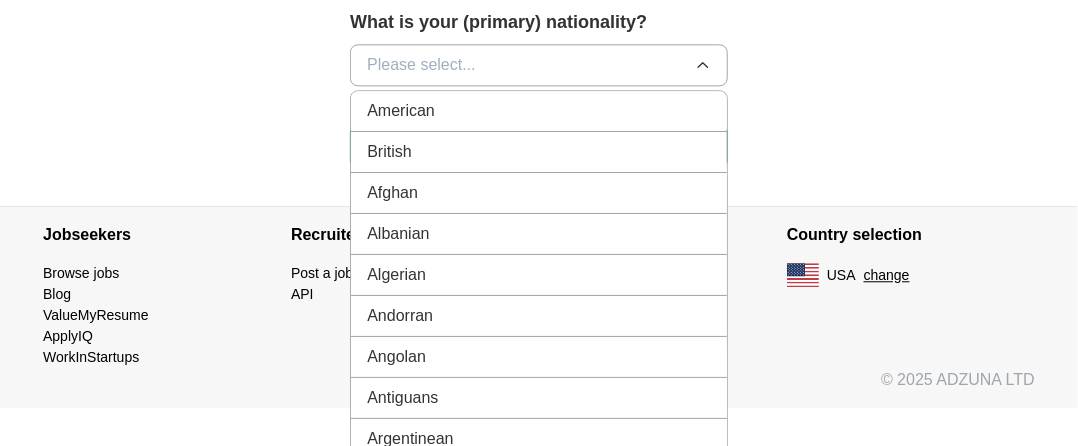 click on "American" at bounding box center (539, 111) 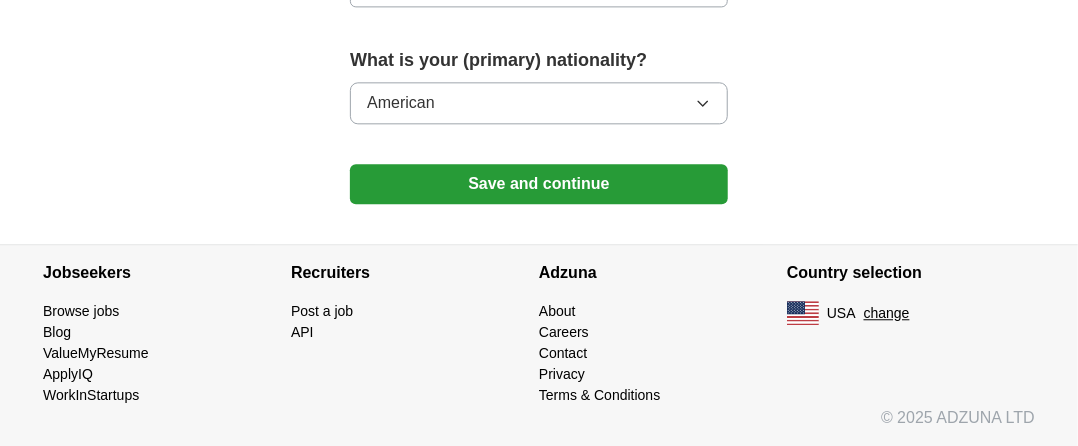 scroll, scrollTop: 1656, scrollLeft: 0, axis: vertical 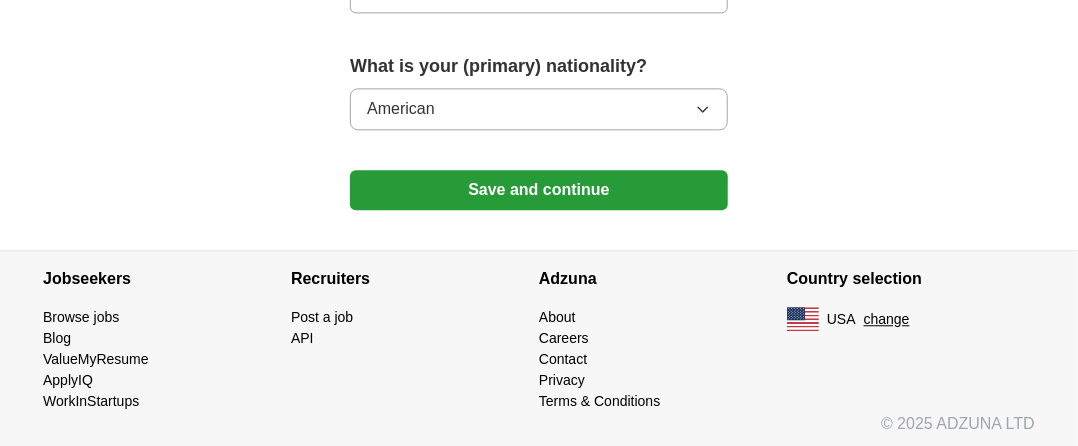 click on "Save and continue" at bounding box center (539, 190) 